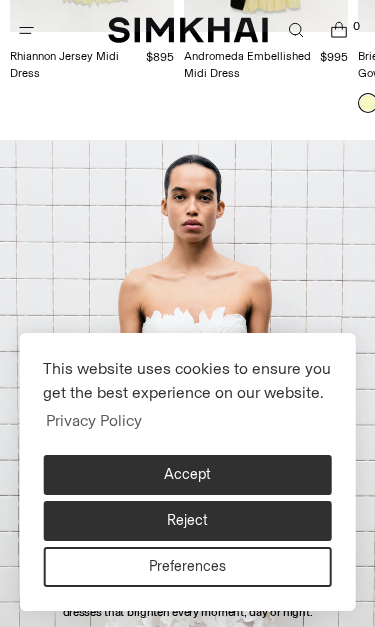 scroll, scrollTop: 961, scrollLeft: 0, axis: vertical 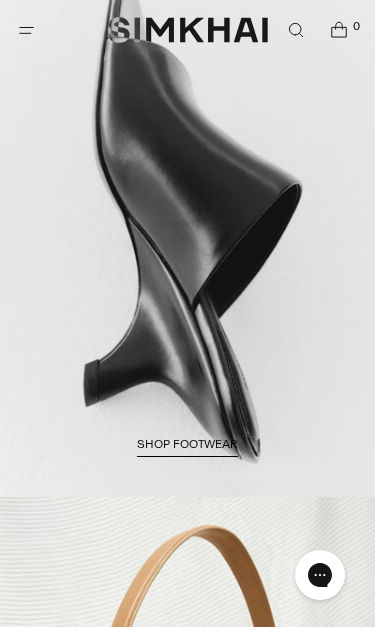 click at bounding box center (26, 30) 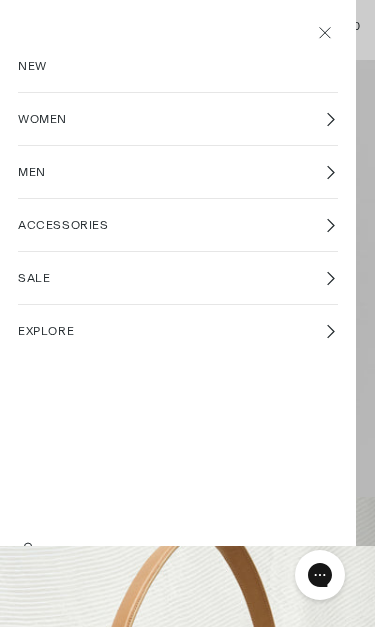 scroll, scrollTop: 0, scrollLeft: 0, axis: both 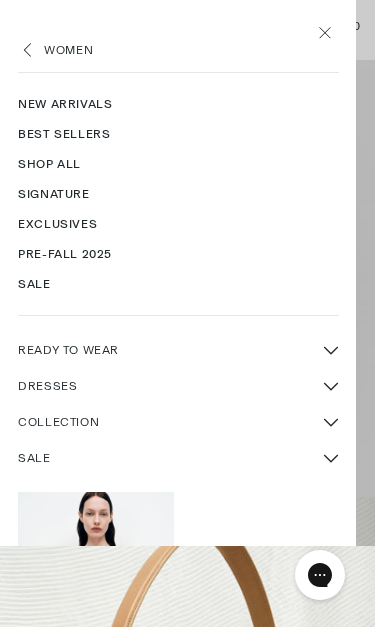 click on "DRESSES" at bounding box center (47, 386) 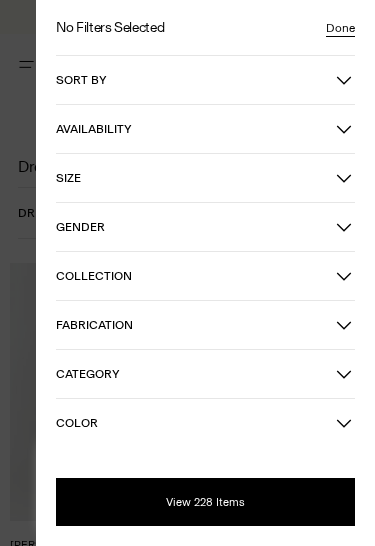click 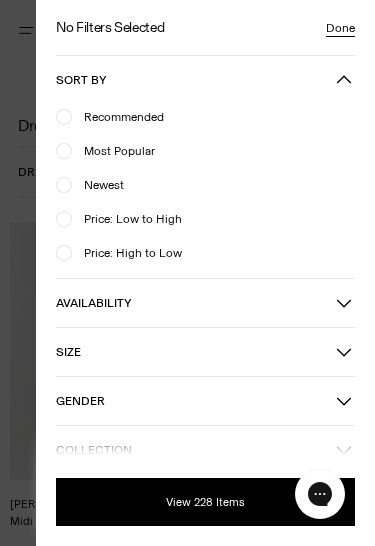scroll, scrollTop: 0, scrollLeft: 0, axis: both 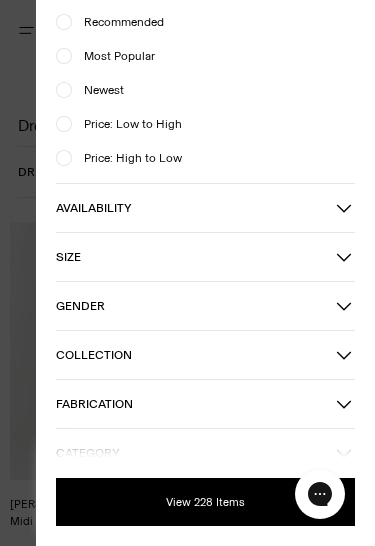 click 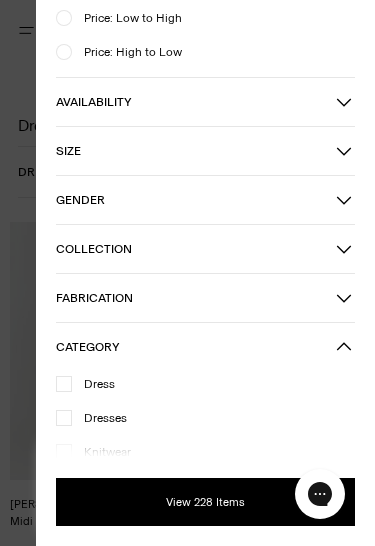 scroll, scrollTop: 203, scrollLeft: 0, axis: vertical 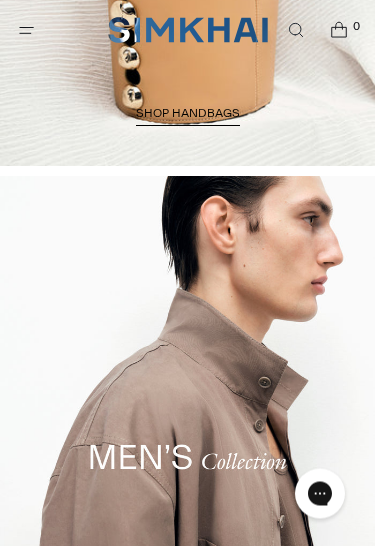 click 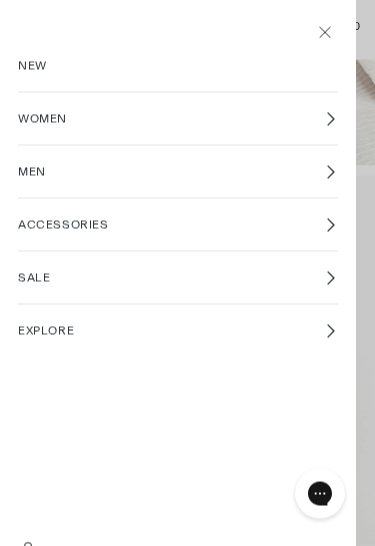 scroll, scrollTop: 0, scrollLeft: 0, axis: both 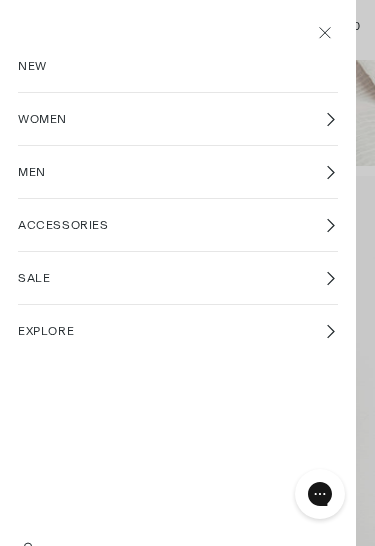 click 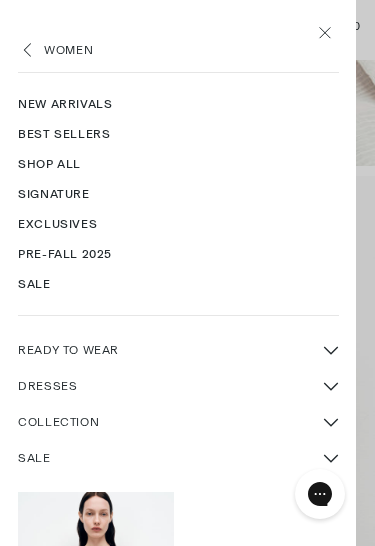 click 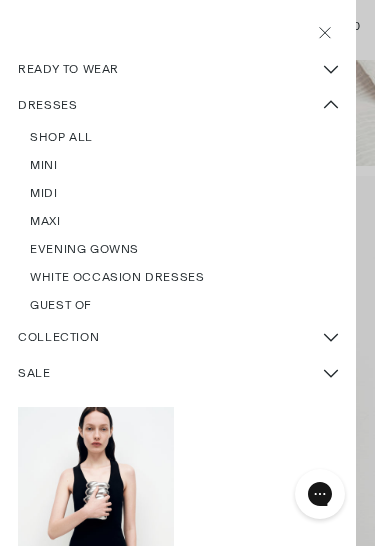 scroll, scrollTop: 282, scrollLeft: 0, axis: vertical 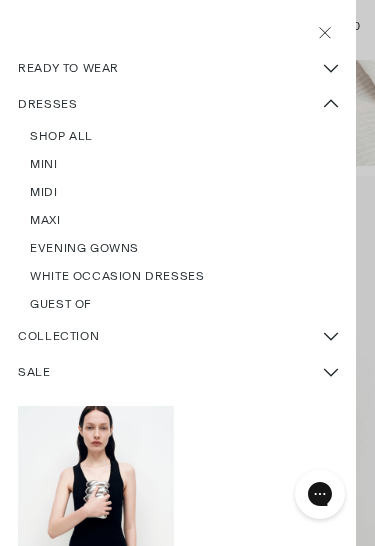 click on "Shop All" at bounding box center (184, 136) 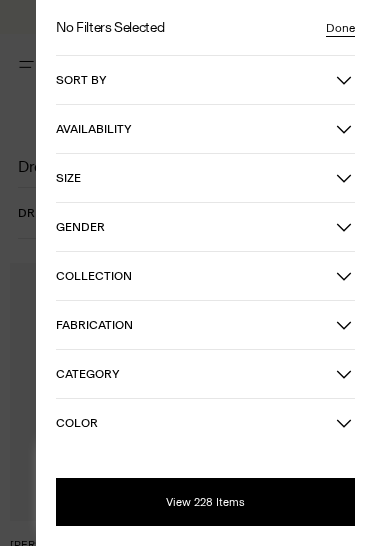 scroll, scrollTop: 0, scrollLeft: 0, axis: both 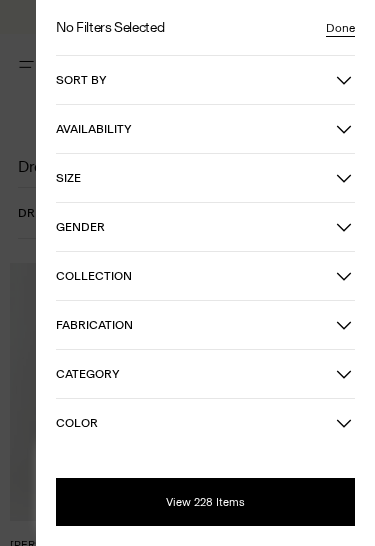 click 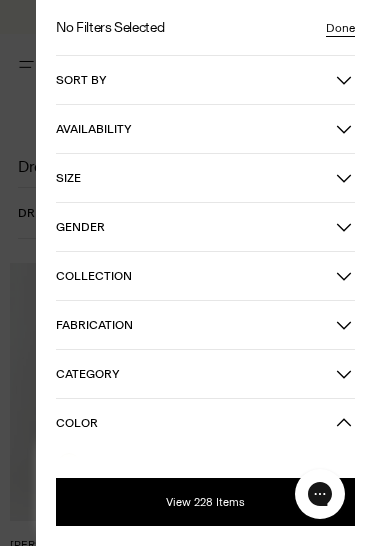 scroll, scrollTop: 0, scrollLeft: 0, axis: both 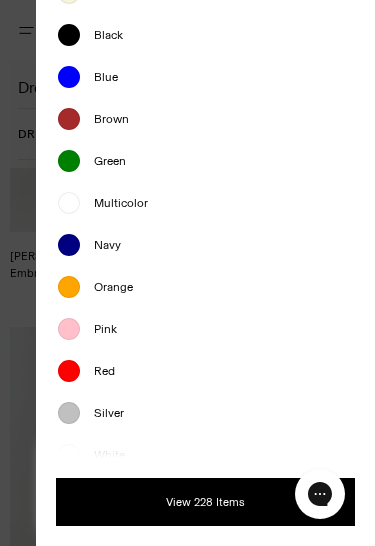 click at bounding box center (69, 455) 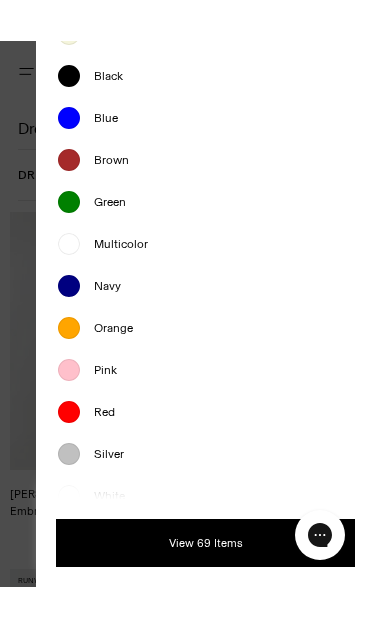 scroll, scrollTop: 197, scrollLeft: 0, axis: vertical 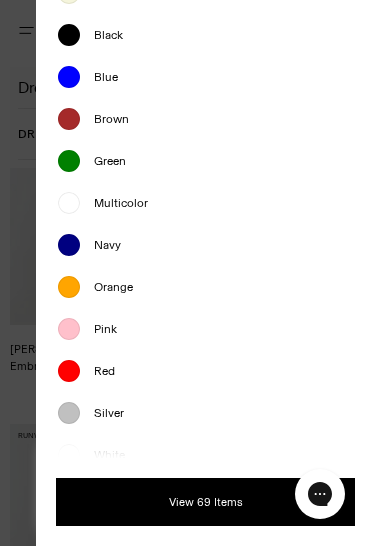 click at bounding box center (69, 455) 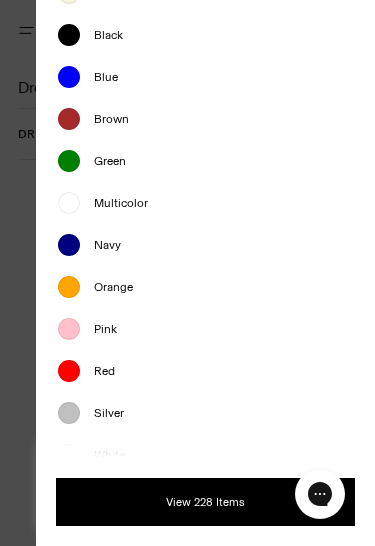 click on "View 228 Items" at bounding box center [205, 502] 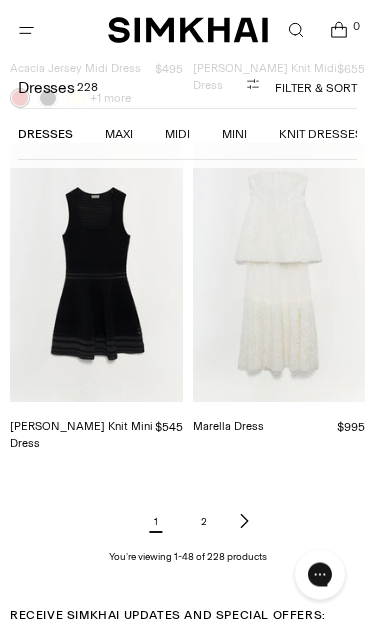 scroll, scrollTop: 8530, scrollLeft: 0, axis: vertical 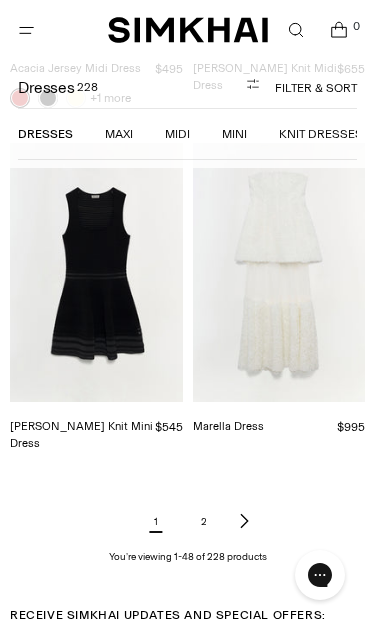 click on "2" at bounding box center [204, 521] 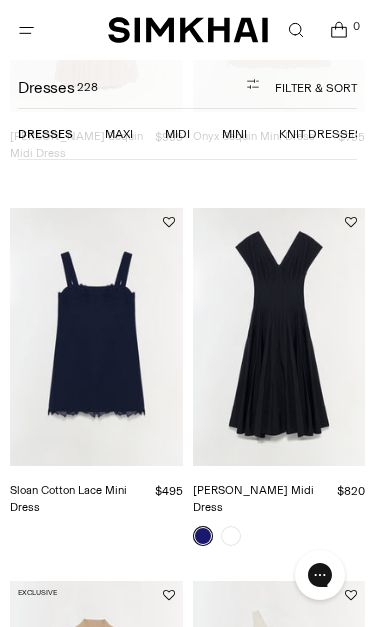 scroll, scrollTop: 765, scrollLeft: 0, axis: vertical 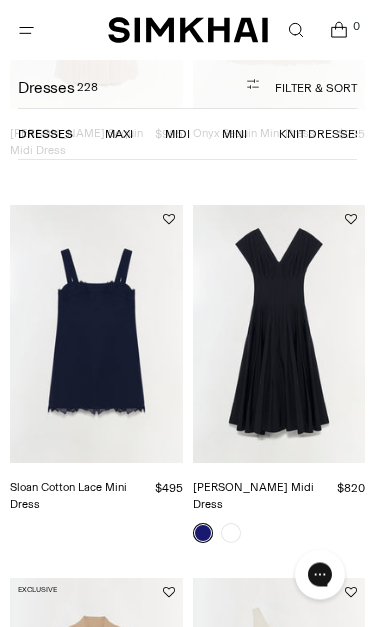 click on "Nina Cotton Midi Dress
$820
Unit price
/ per" at bounding box center [279, 509] 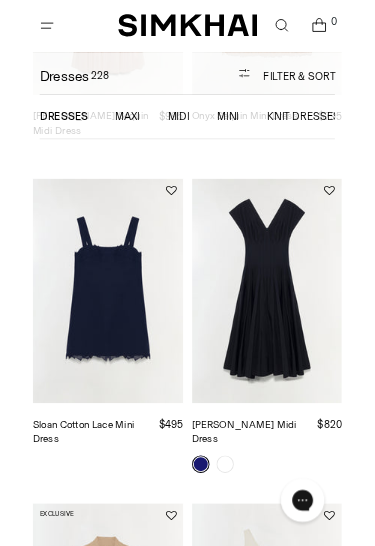 scroll, scrollTop: 41, scrollLeft: 0, axis: vertical 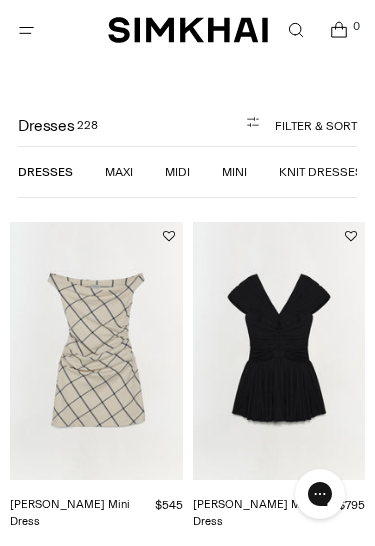 click on "Midi" at bounding box center [177, 172] 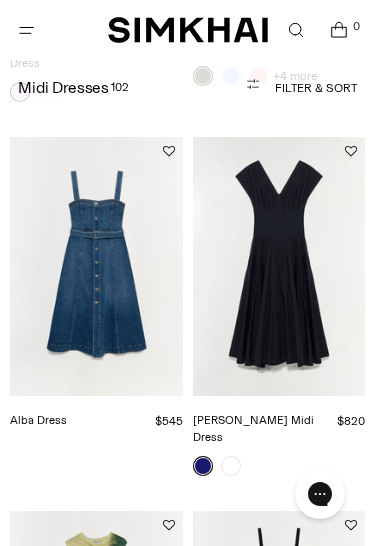 scroll, scrollTop: 4053, scrollLeft: 0, axis: vertical 